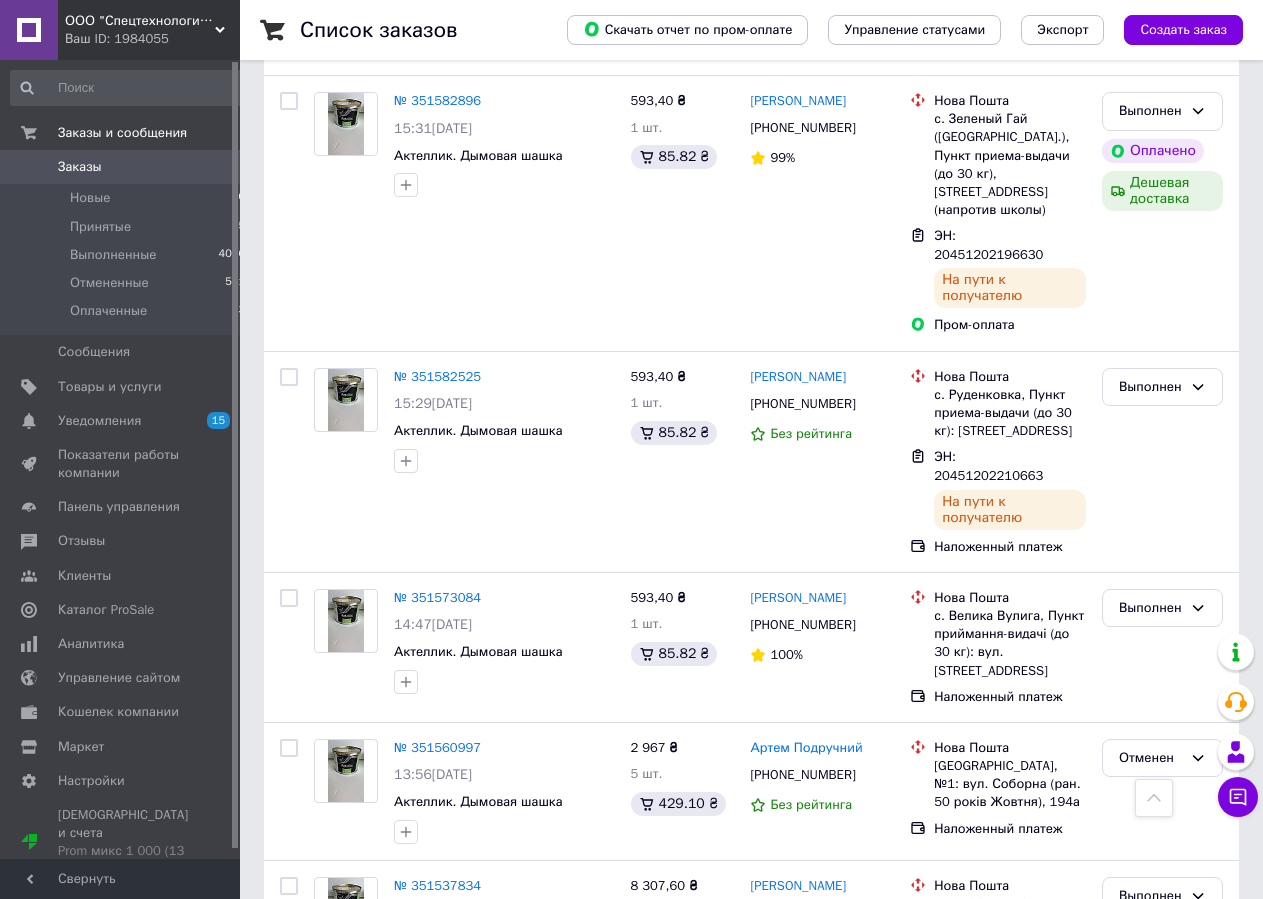 scroll, scrollTop: 2040, scrollLeft: 0, axis: vertical 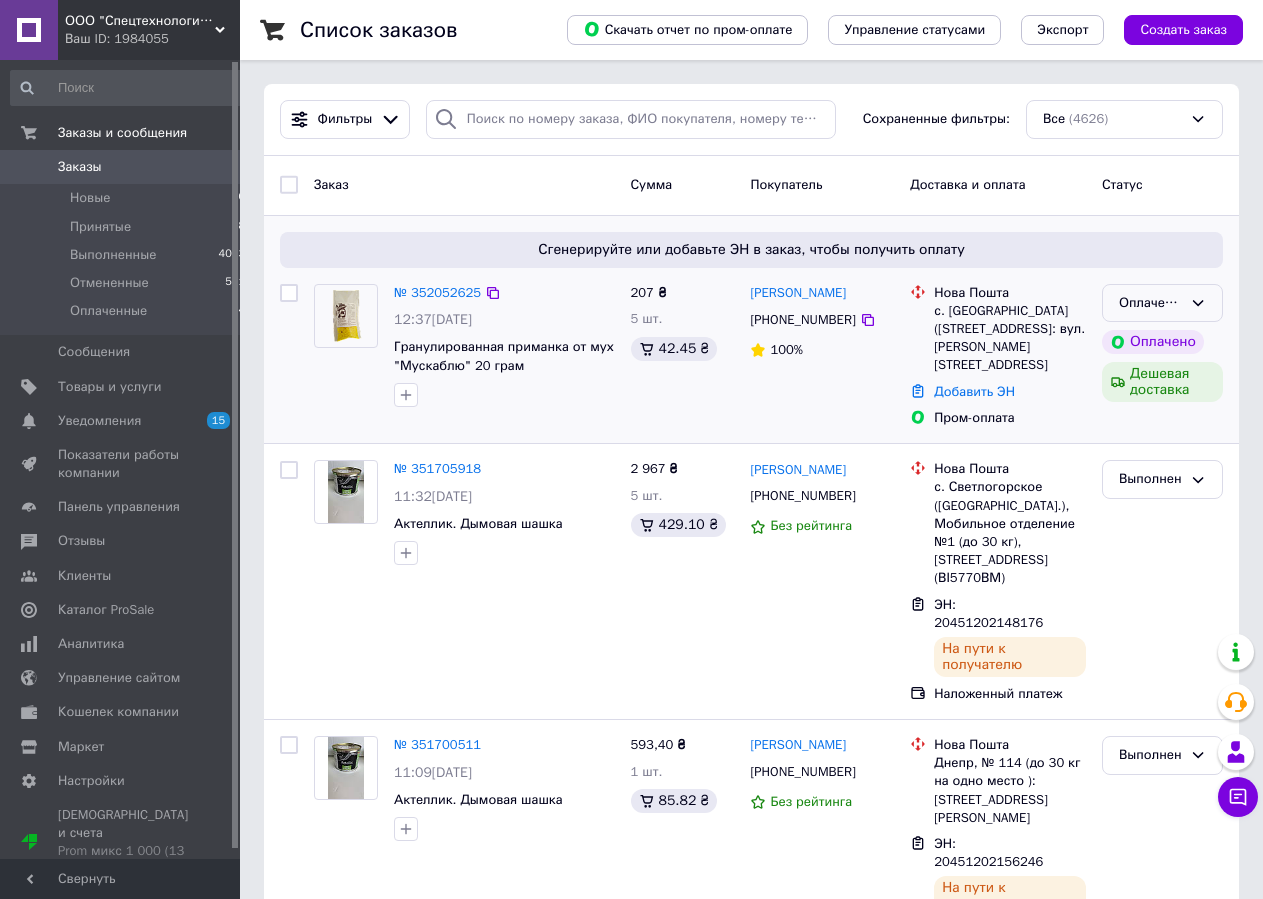click 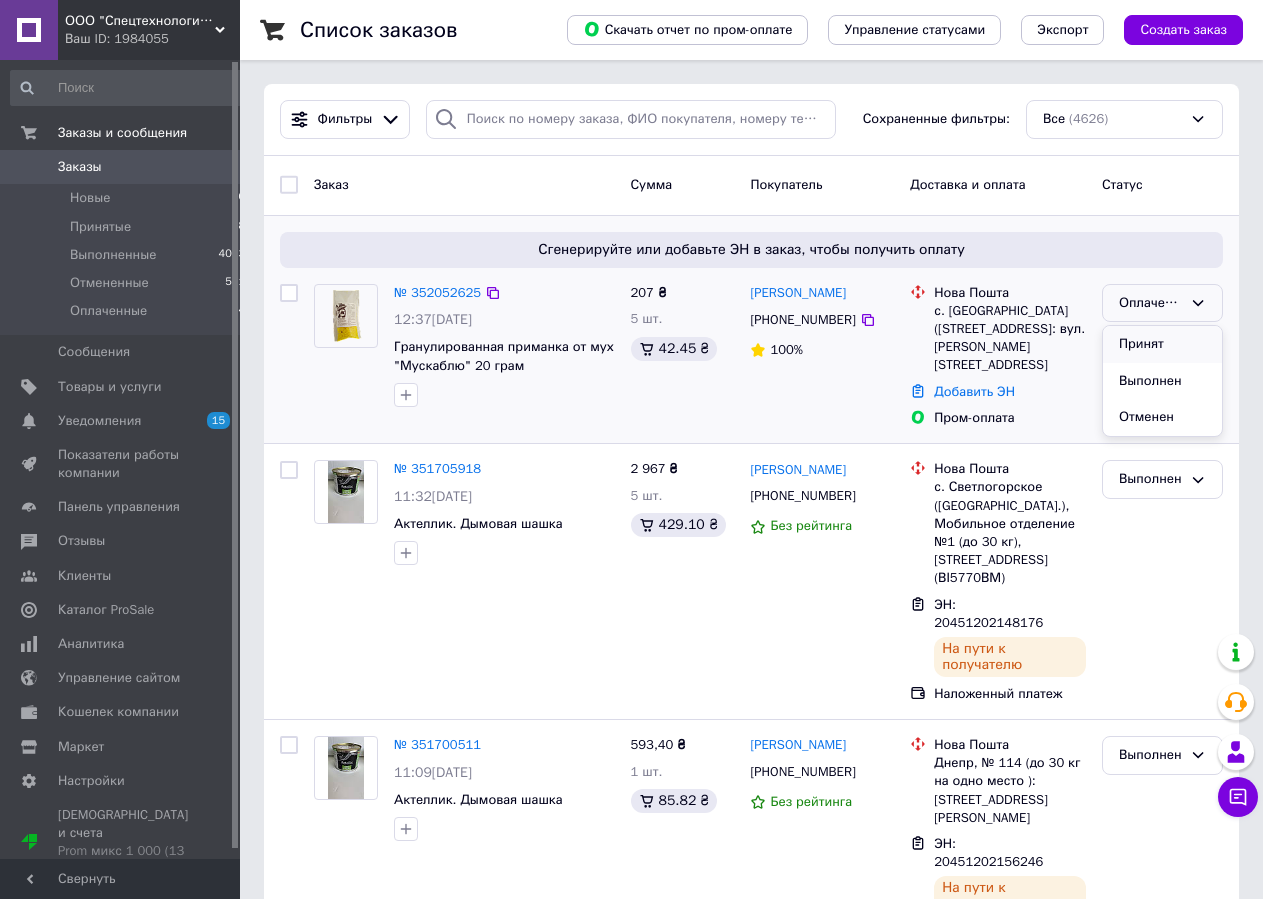 click on "Принят" at bounding box center (1162, 344) 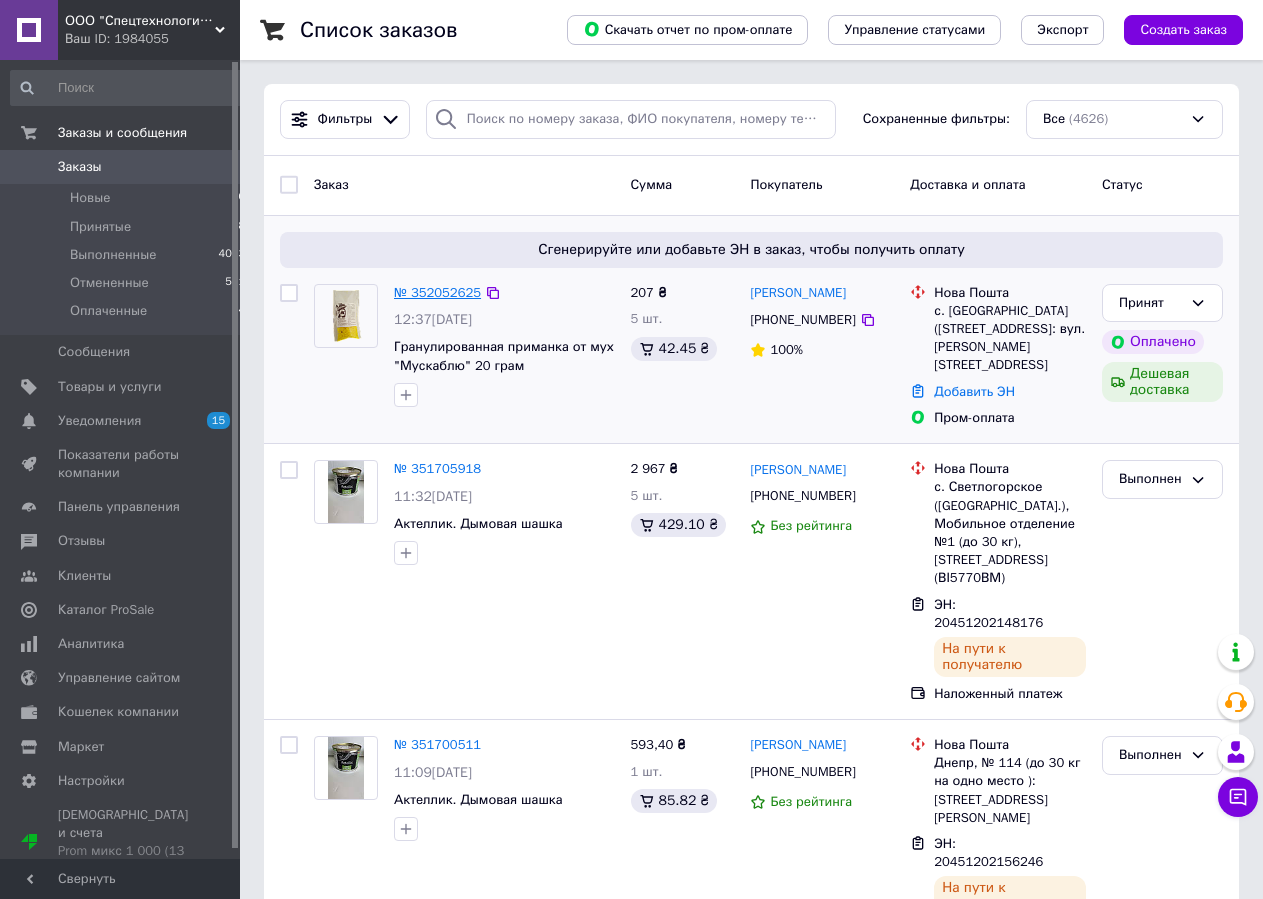 click on "№ 352052625" at bounding box center (437, 292) 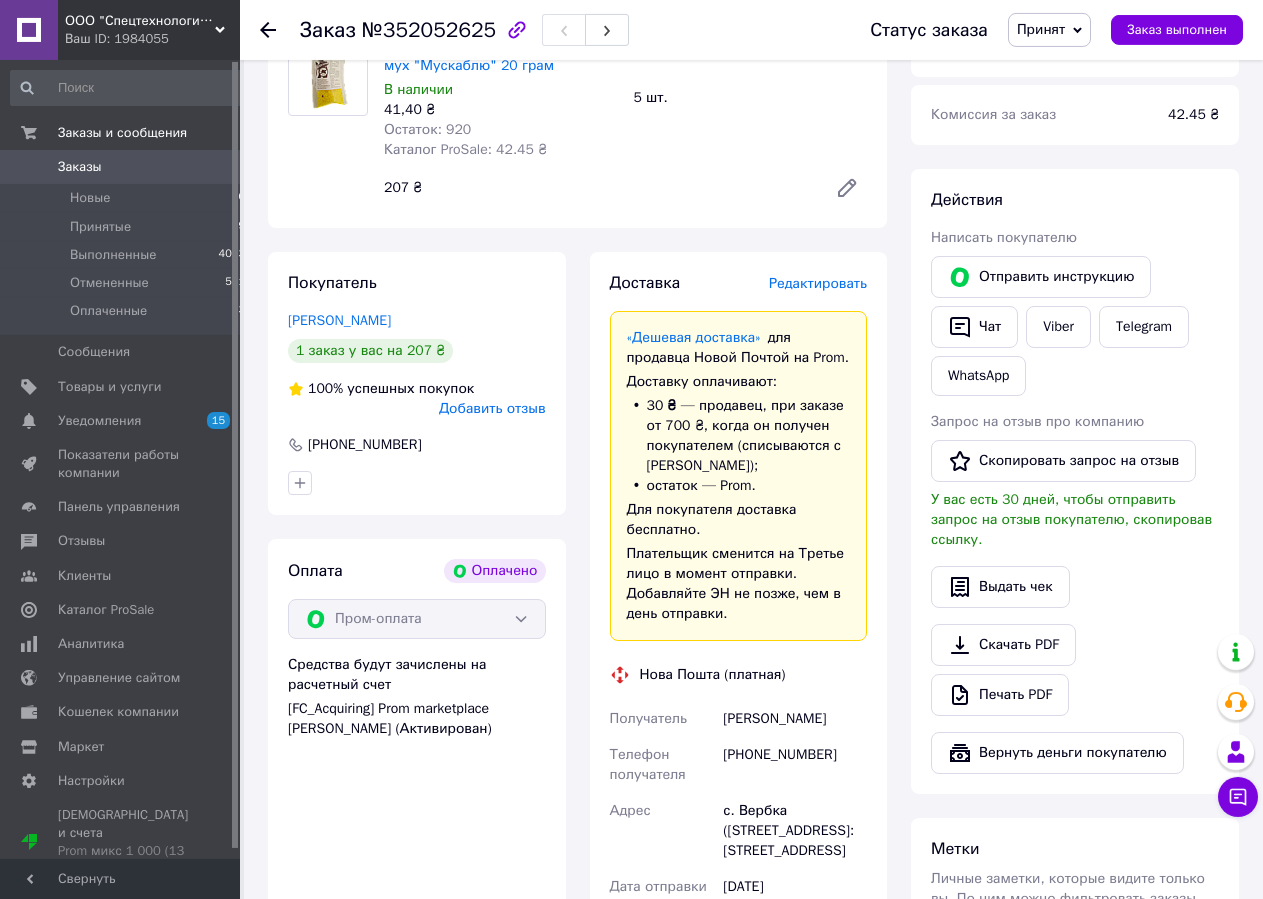 scroll, scrollTop: 612, scrollLeft: 0, axis: vertical 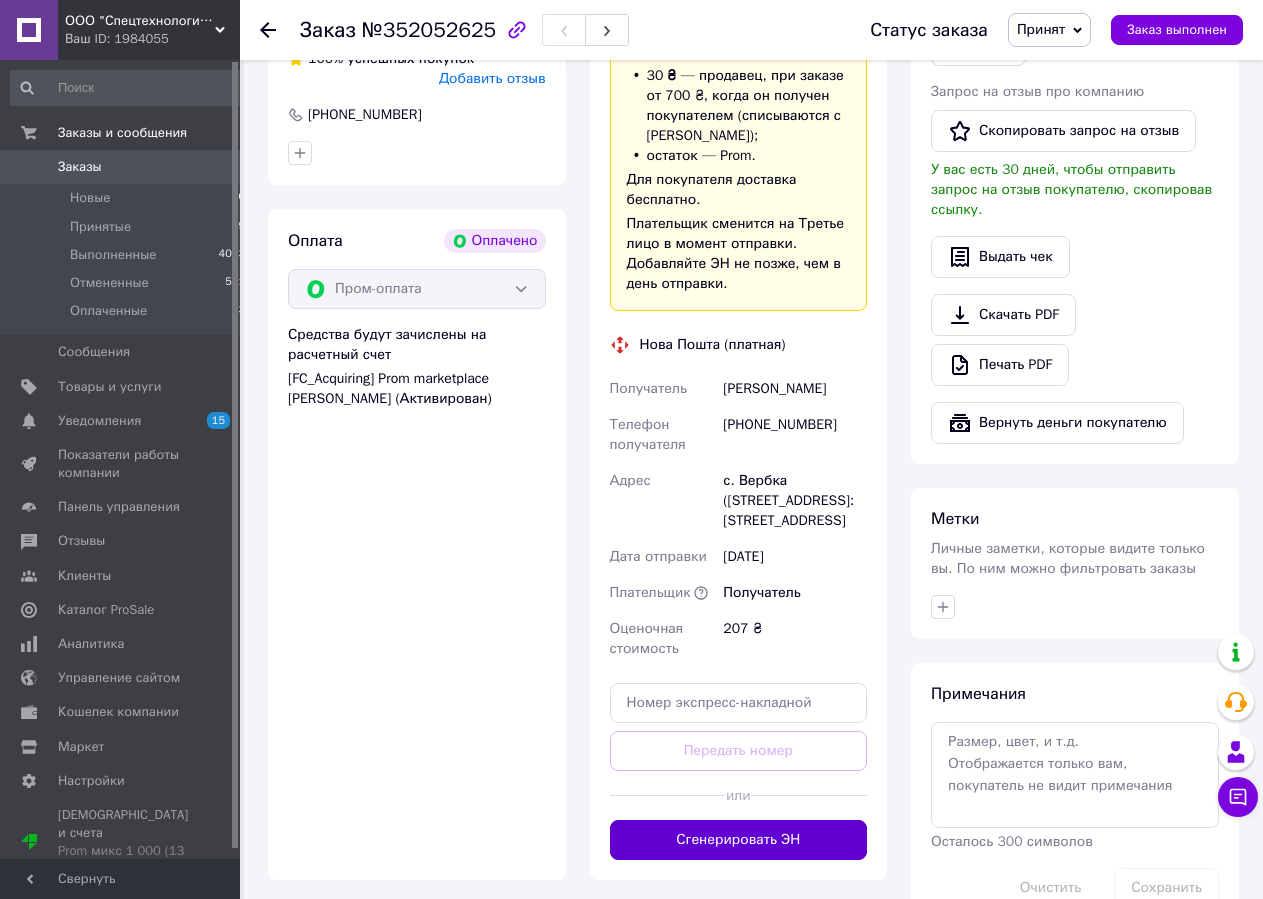 click on "Сгенерировать ЭН" at bounding box center [739, 840] 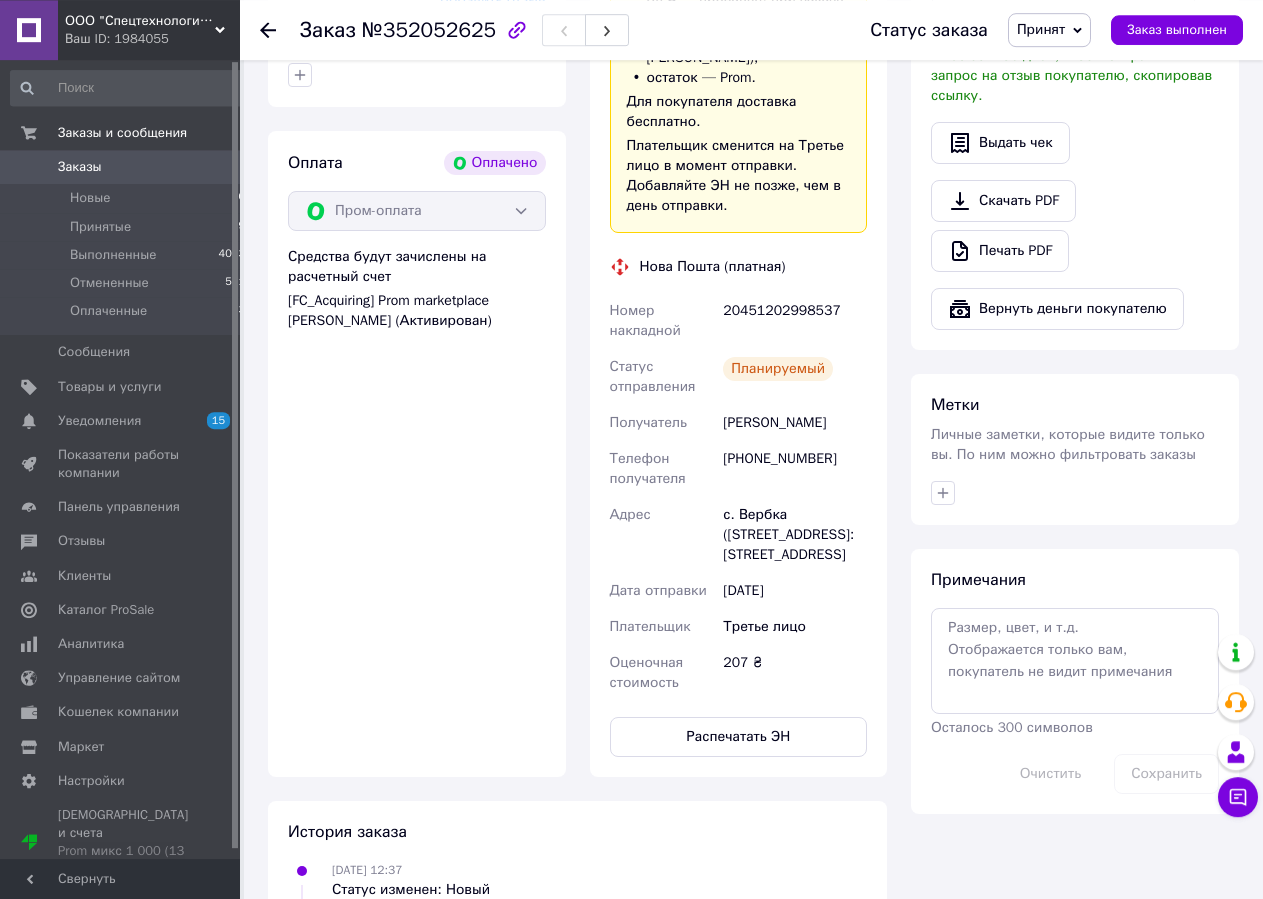scroll, scrollTop: 1466, scrollLeft: 0, axis: vertical 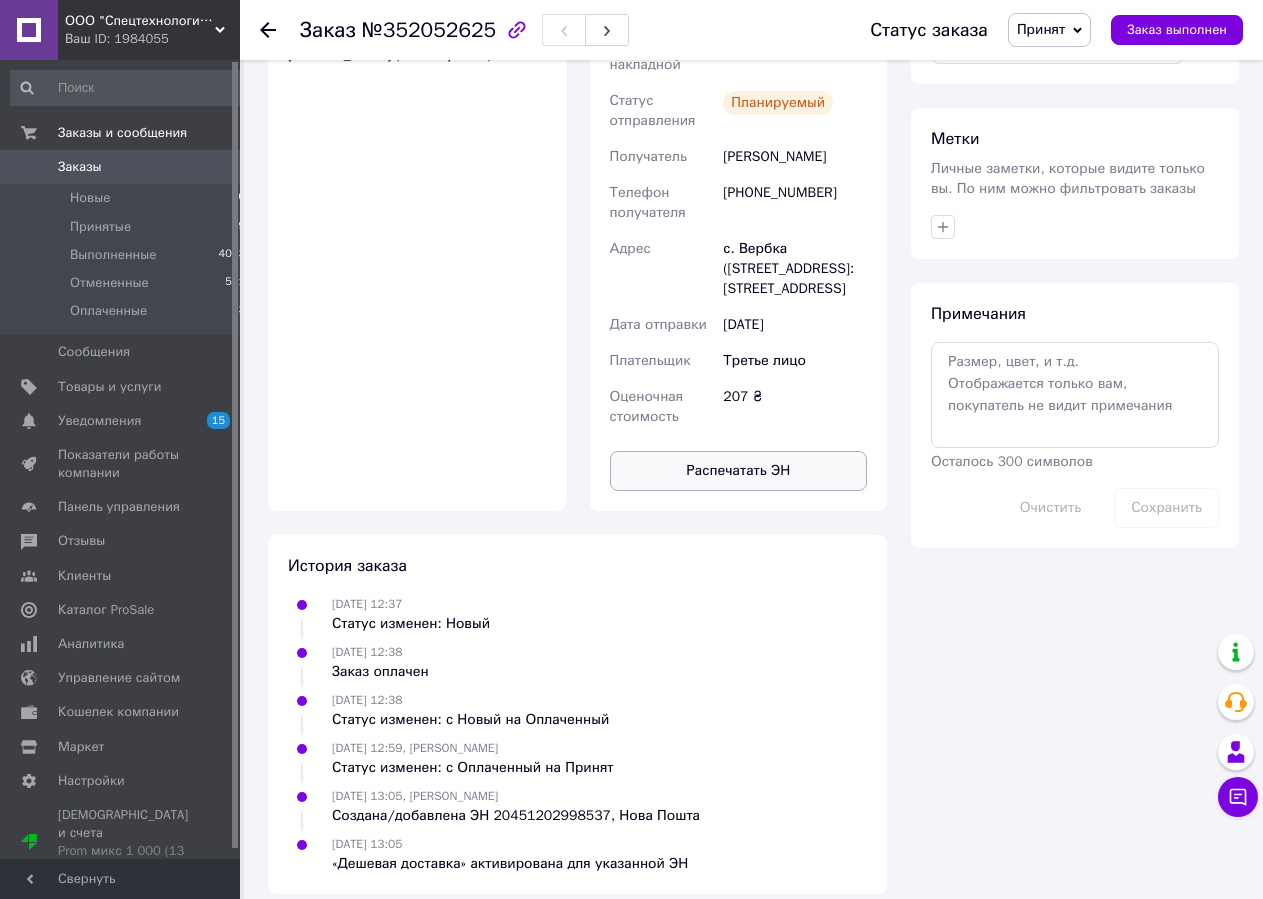 click on "Распечатать ЭН" at bounding box center (739, 471) 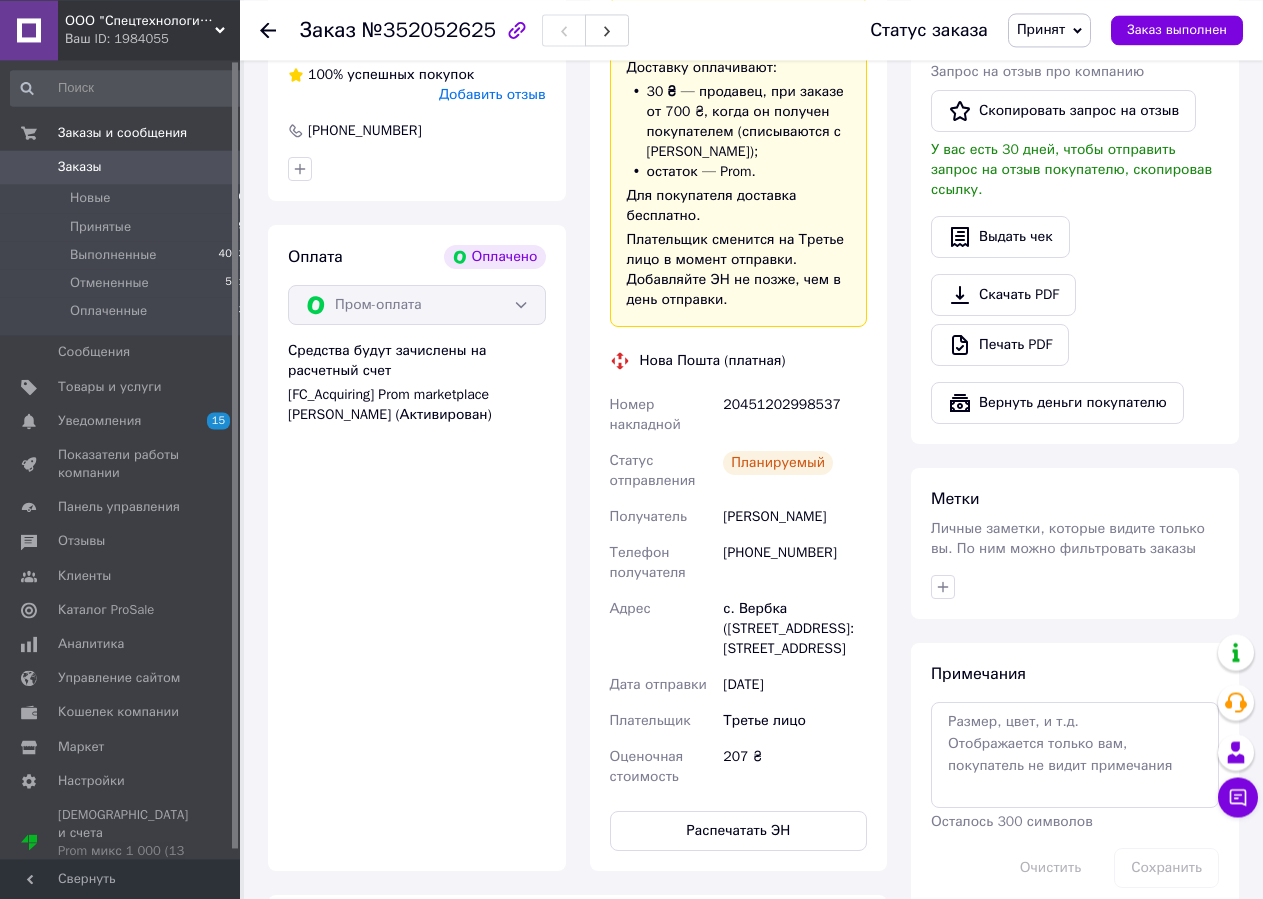 scroll, scrollTop: 956, scrollLeft: 0, axis: vertical 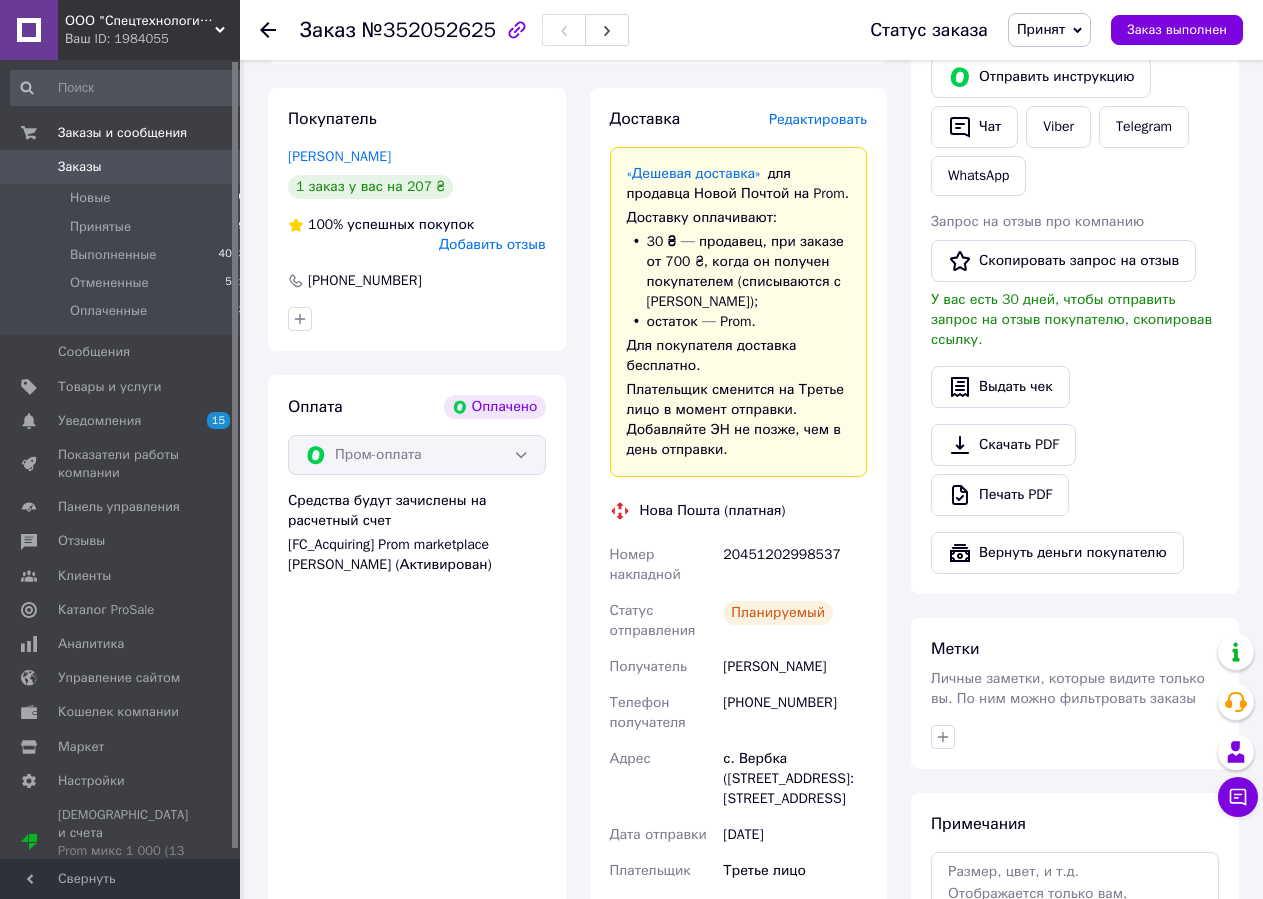 click at bounding box center [29, 167] 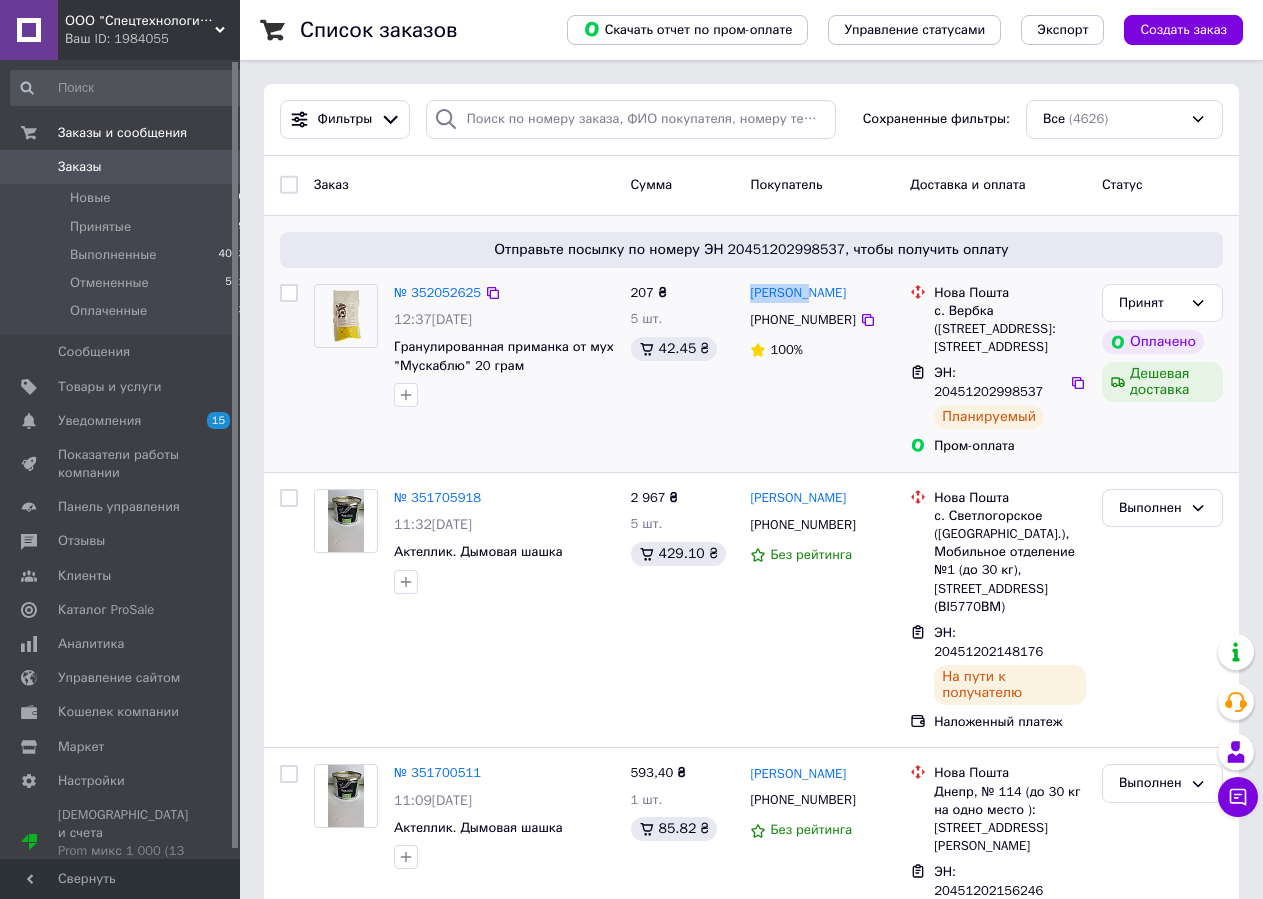 drag, startPoint x: 749, startPoint y: 292, endPoint x: 813, endPoint y: 299, distance: 64.381676 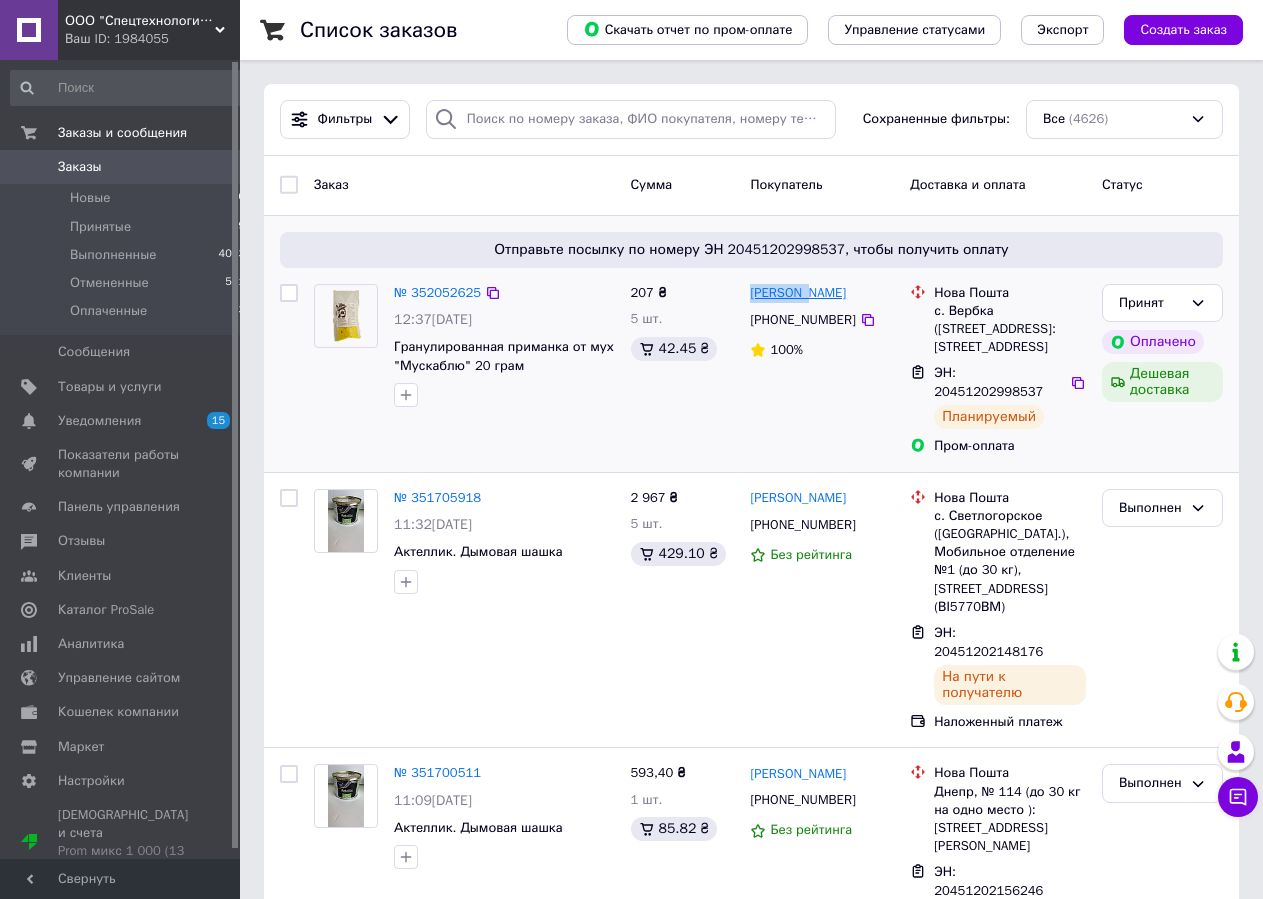 copy on "Люба Жук" 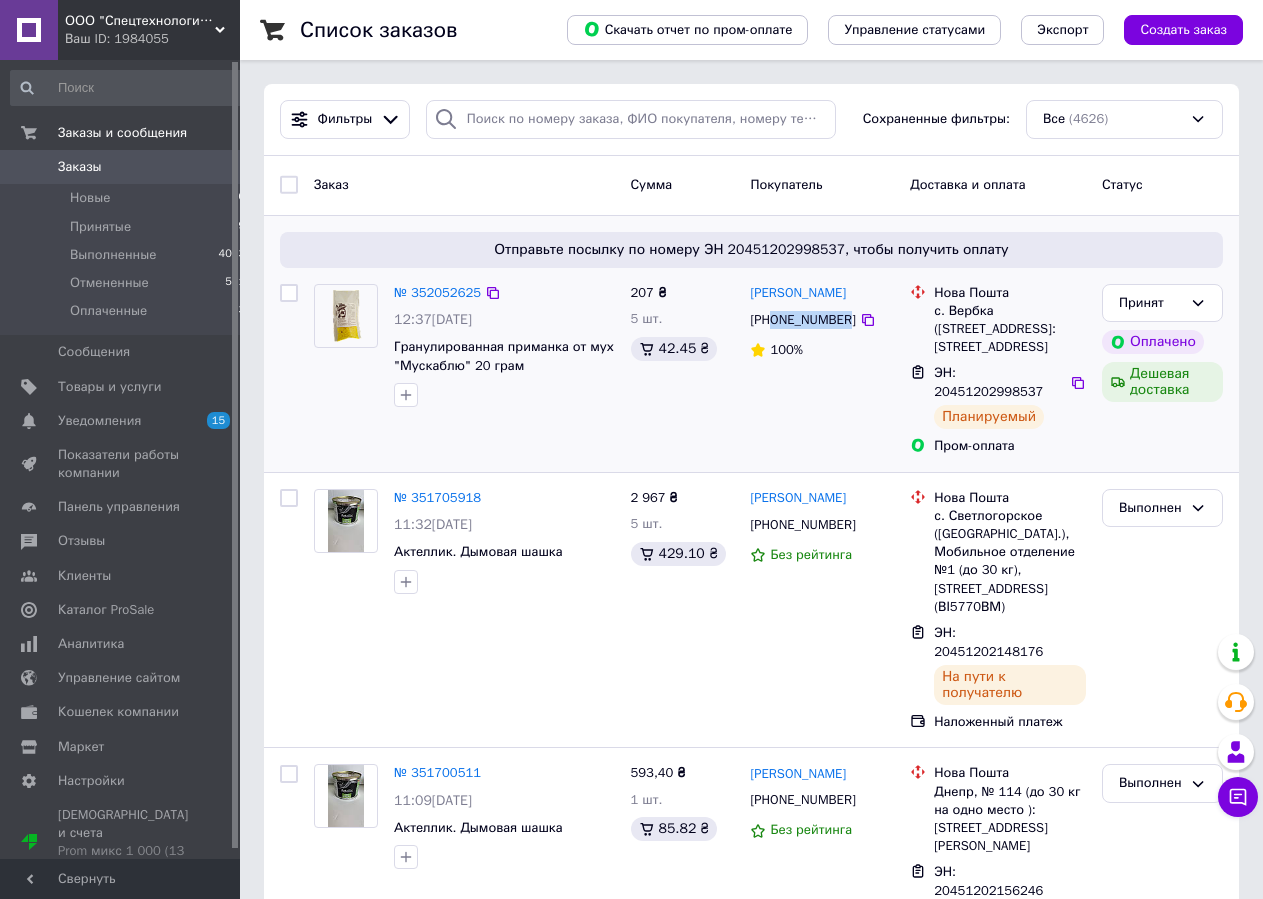 drag, startPoint x: 772, startPoint y: 320, endPoint x: 842, endPoint y: 321, distance: 70.00714 